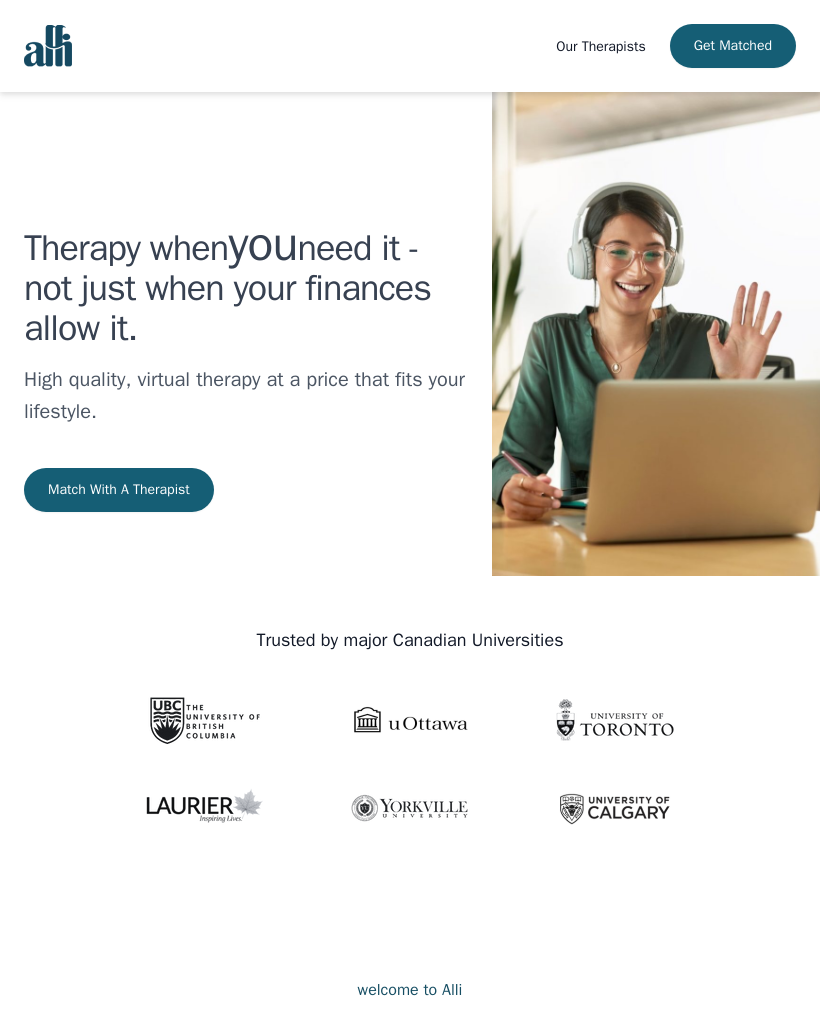 scroll, scrollTop: 0, scrollLeft: 0, axis: both 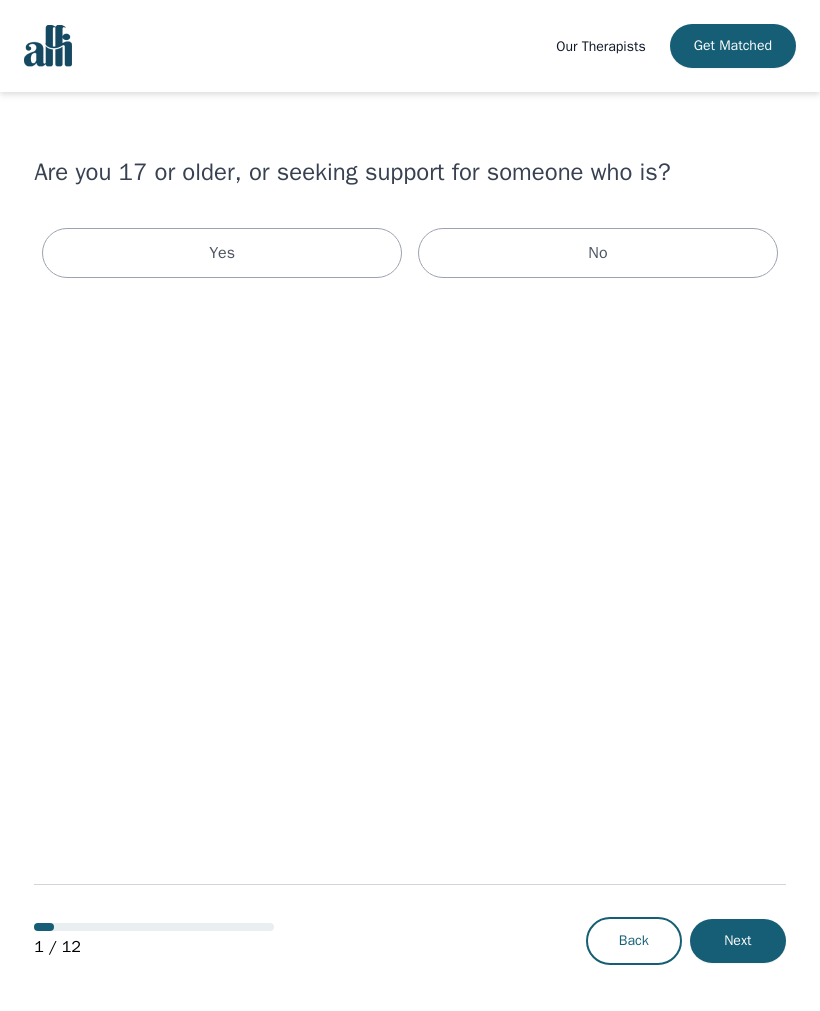 click on "Yes" at bounding box center [222, 253] 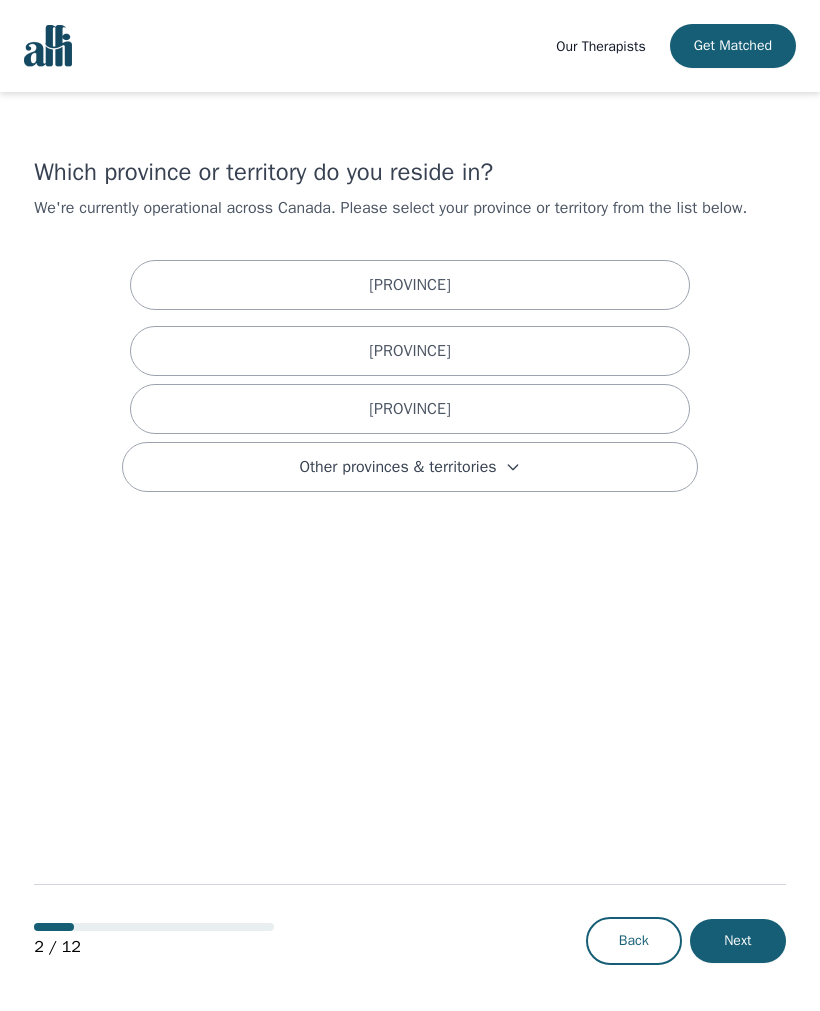 click on "[PROVINCE]" at bounding box center [410, 409] 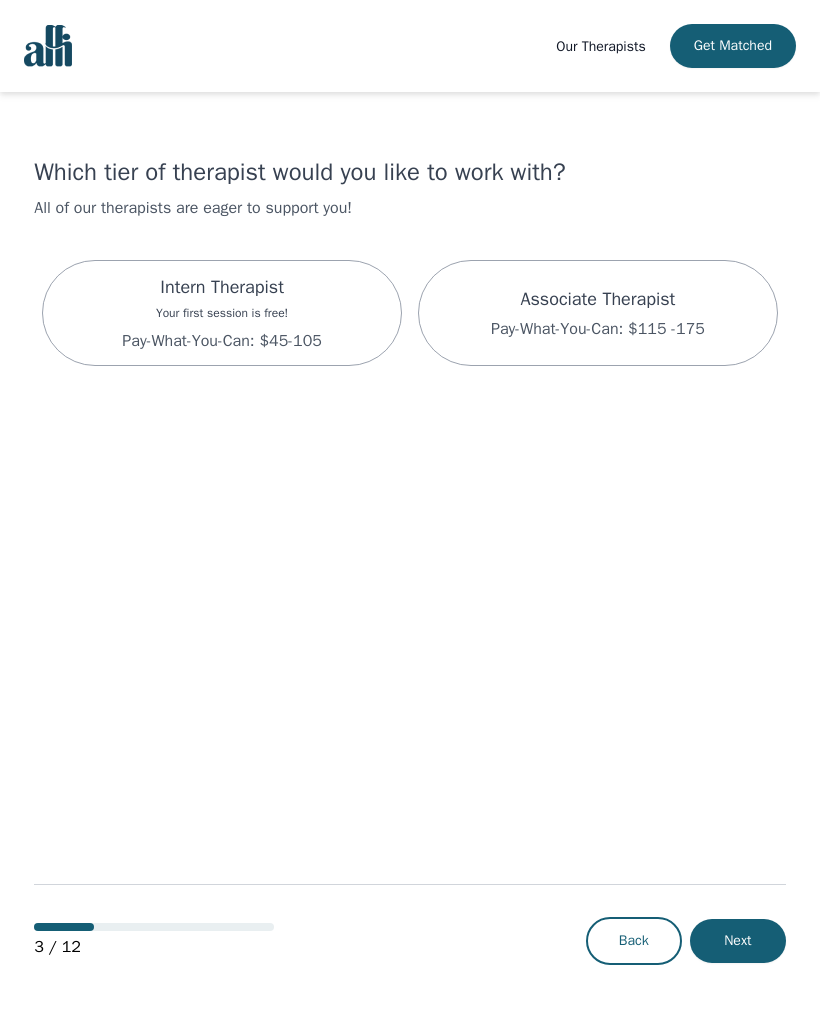 click on "Intern Therapist Your first session is free! Pay-What-You-Can: $45-105" at bounding box center [221, 313] 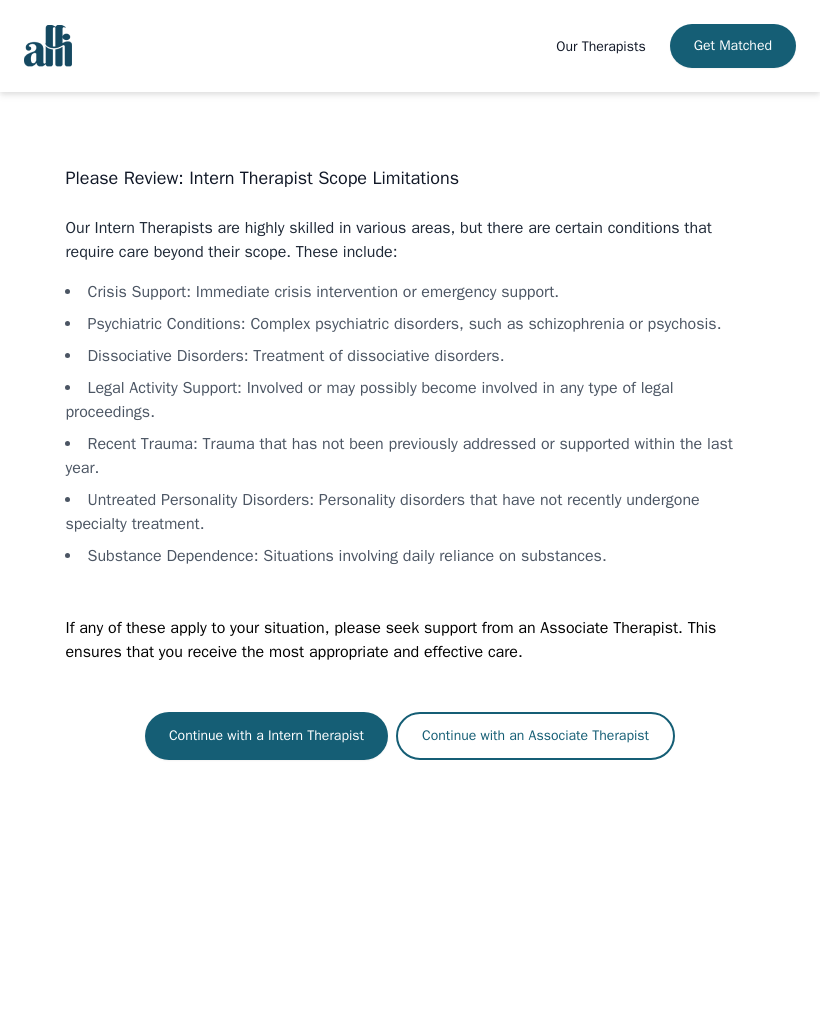 click on "Continue with a Intern Therapist" at bounding box center [266, 736] 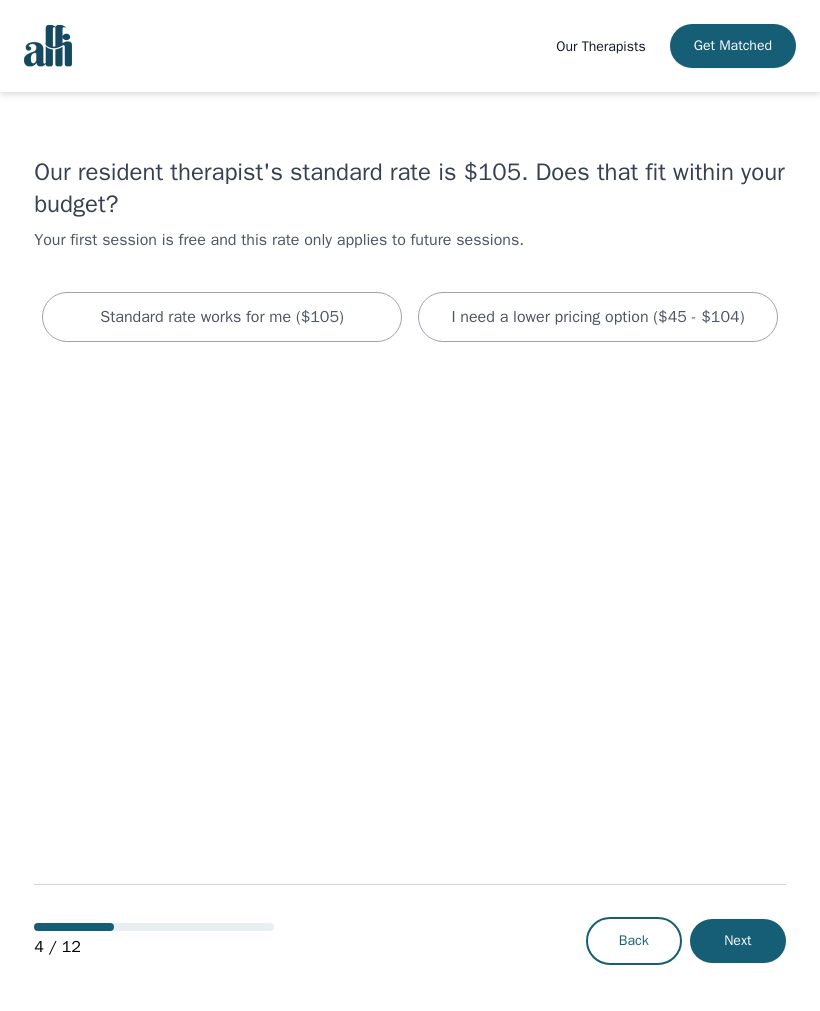 click on "Standard rate works for me ($105)" at bounding box center (222, 317) 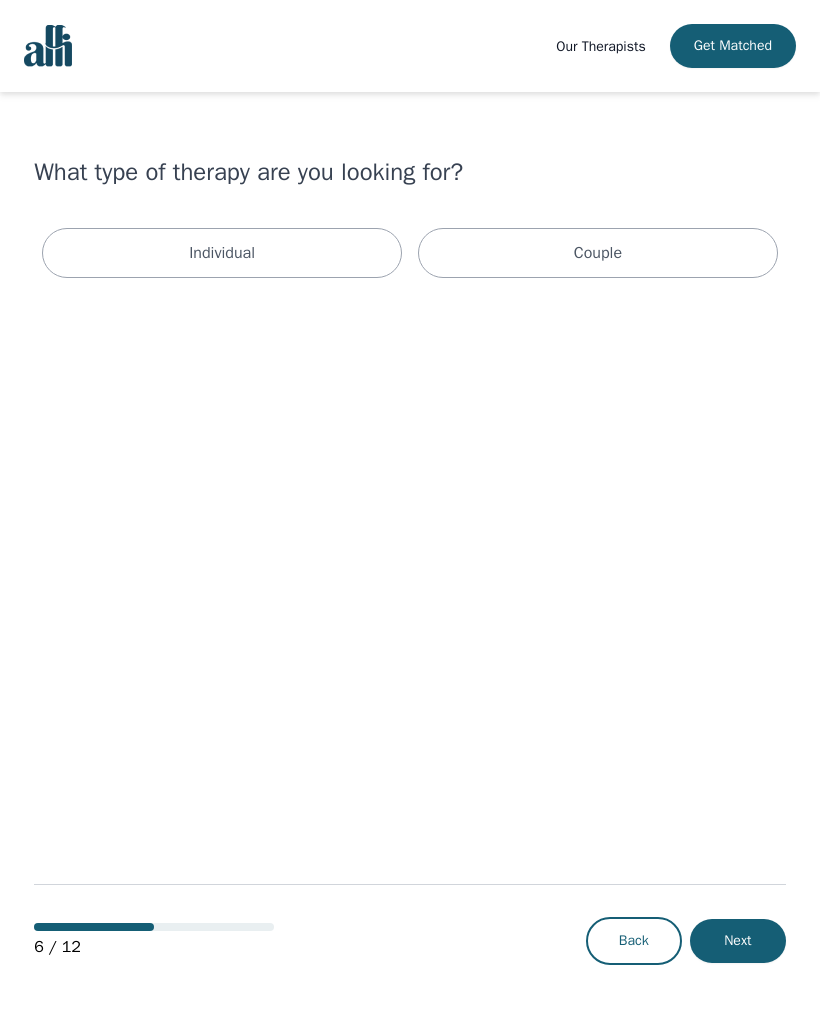 click on "Individual" at bounding box center [222, 253] 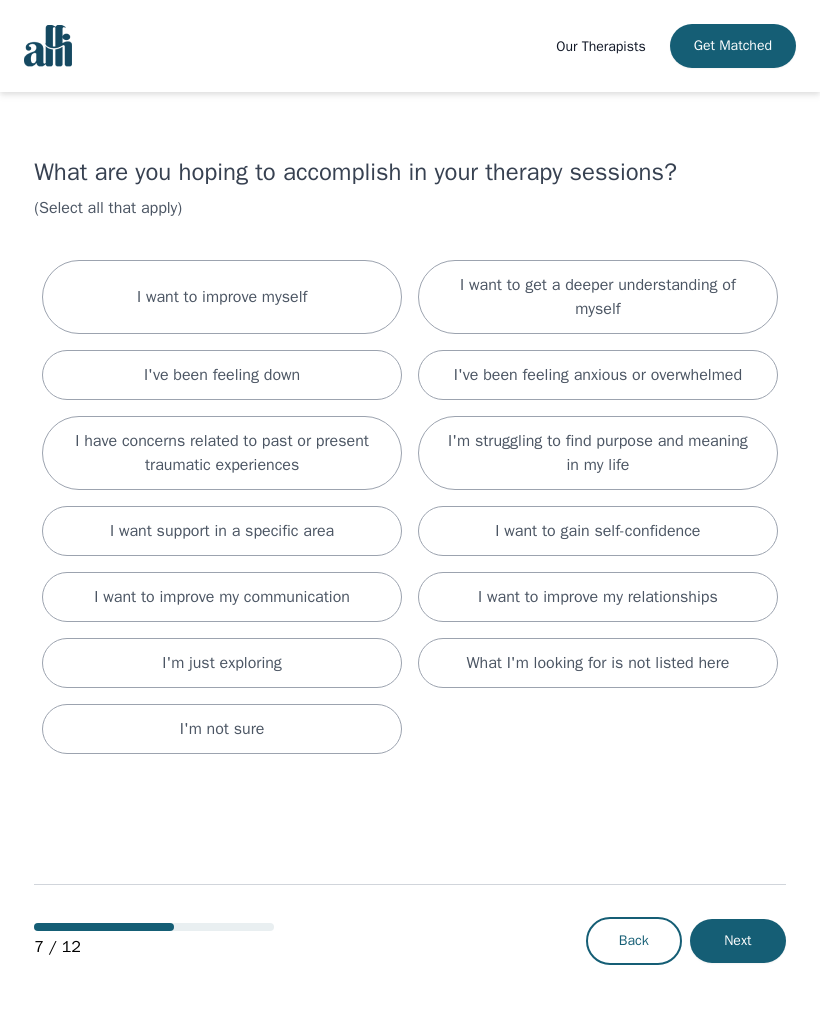 click on "I have concerns related to past or present traumatic experiences" at bounding box center (222, 453) 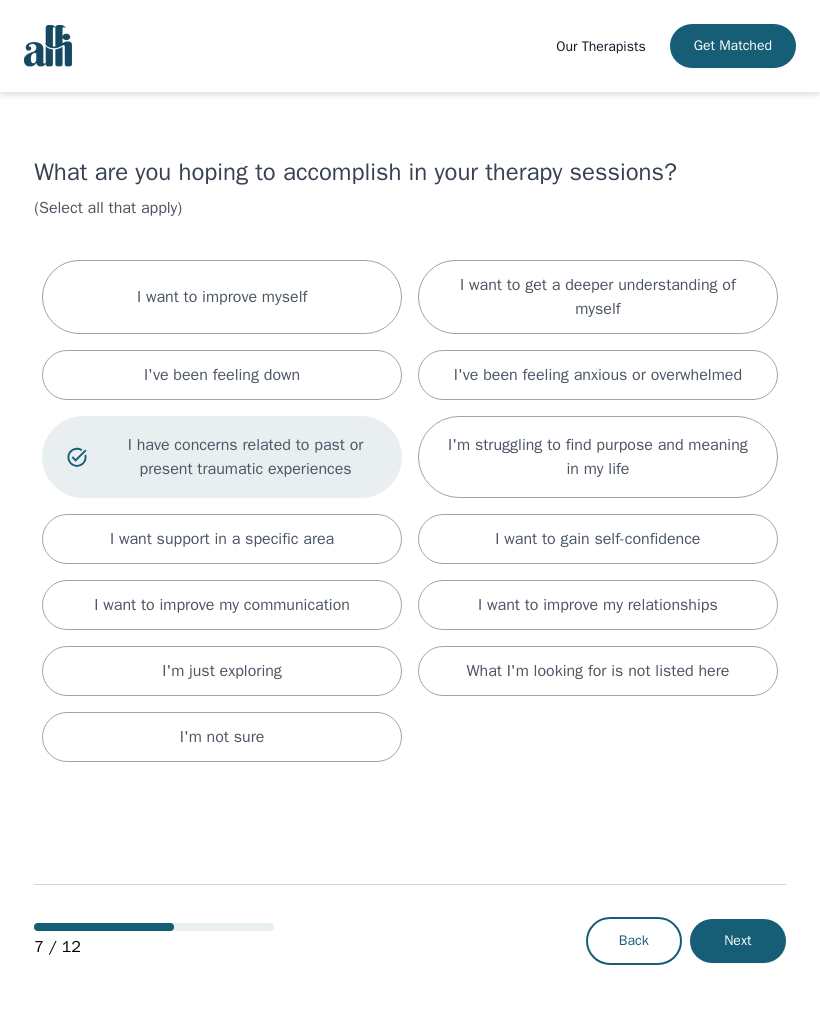 click on "Next" at bounding box center (738, 941) 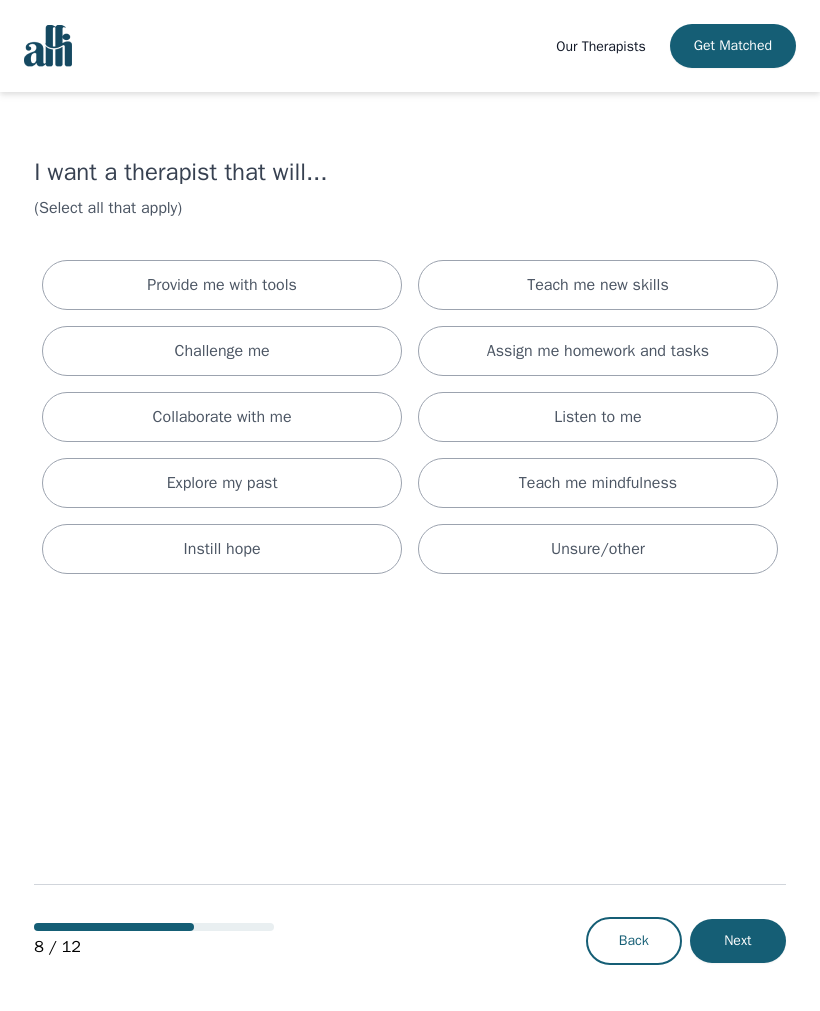 click on "Listen to me" at bounding box center [598, 417] 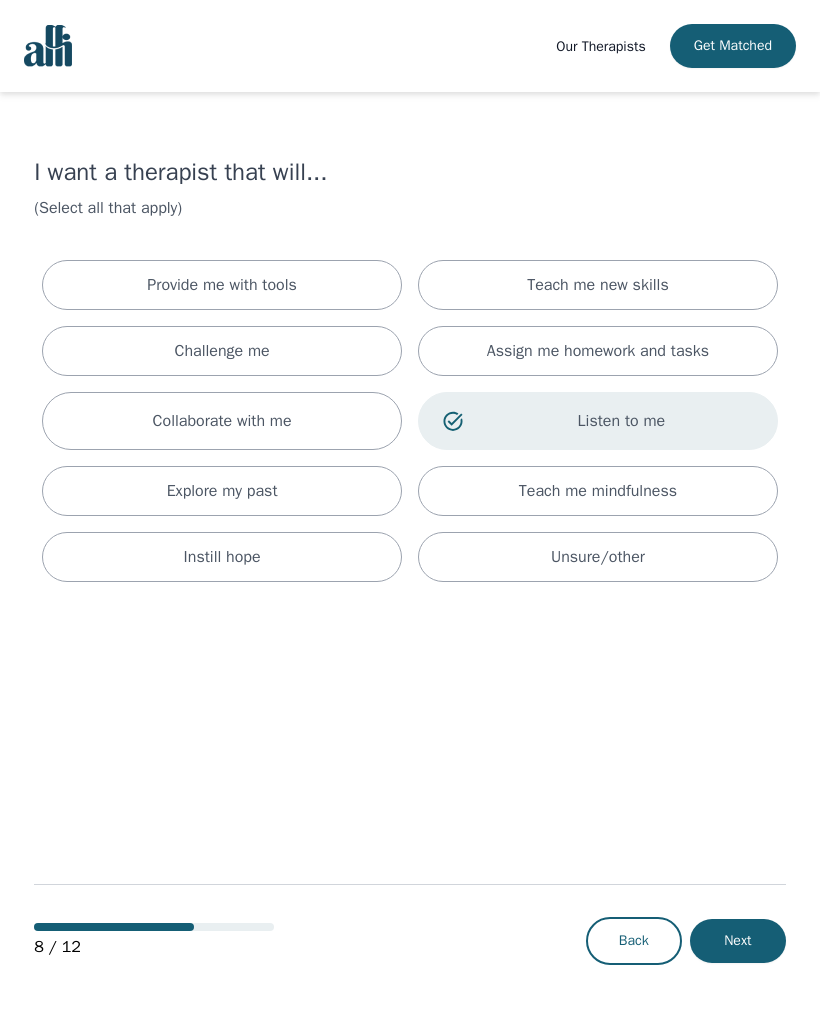 click on "Next" at bounding box center [738, 941] 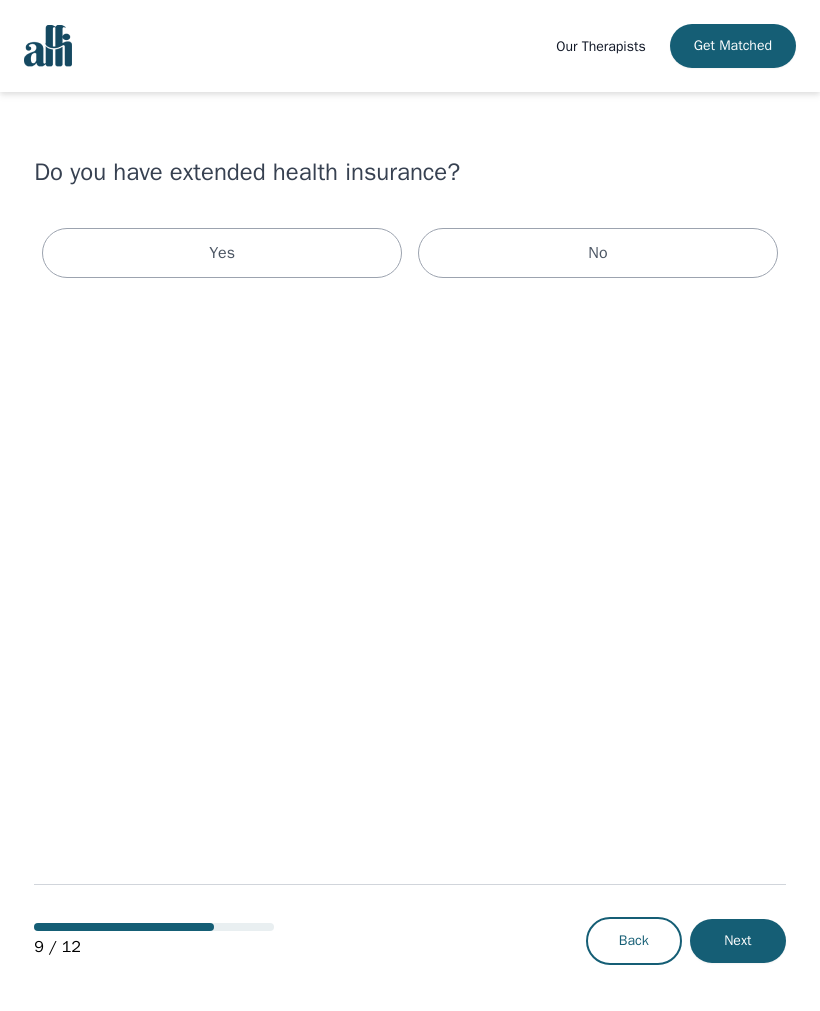 click on "Yes" at bounding box center [222, 253] 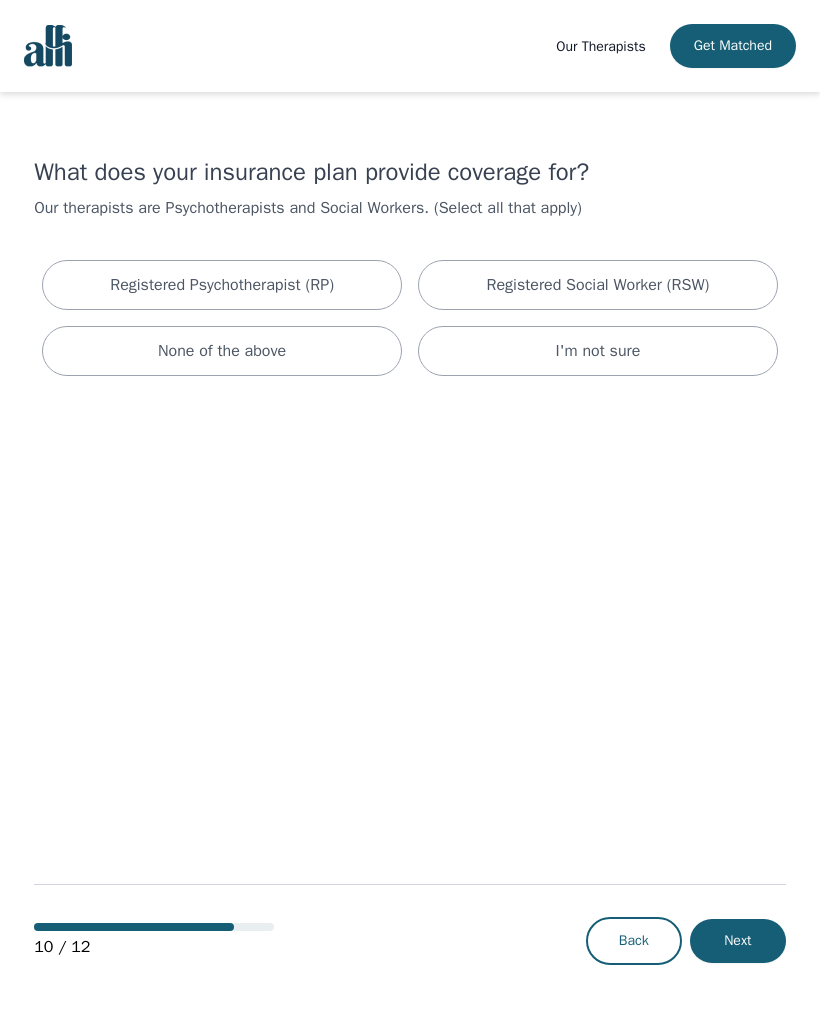 click on "Registered Psychotherapist (RP)" at bounding box center [222, 285] 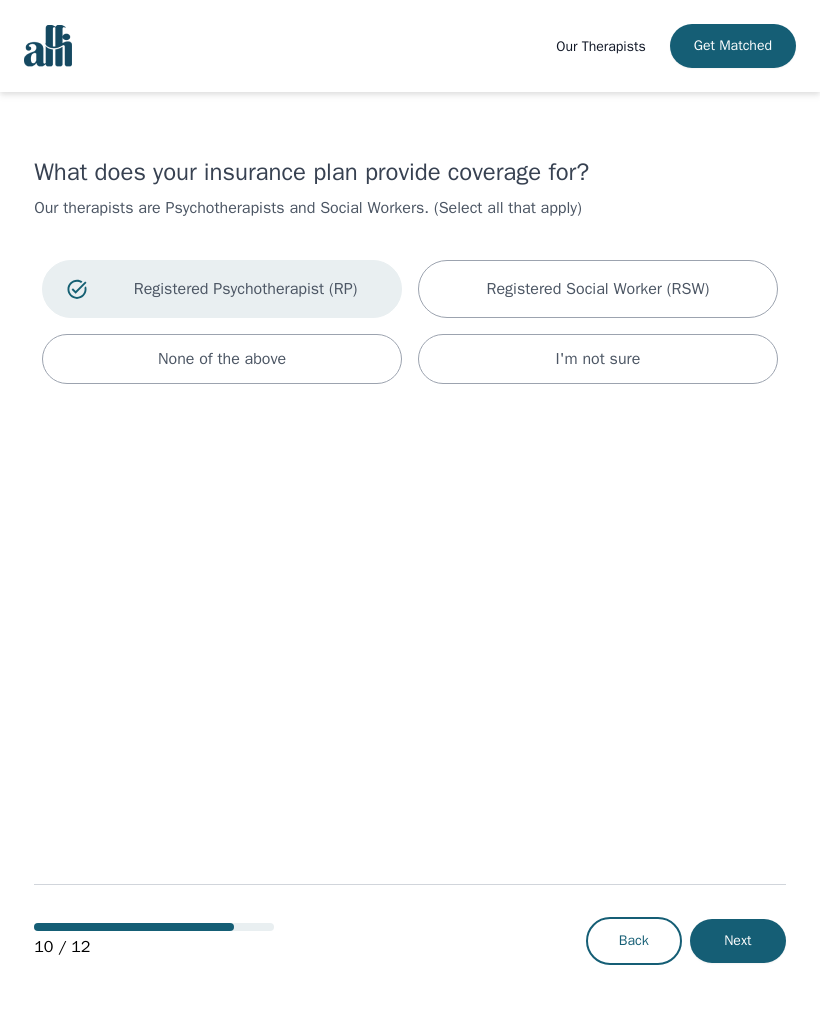 click on "Next" at bounding box center (738, 941) 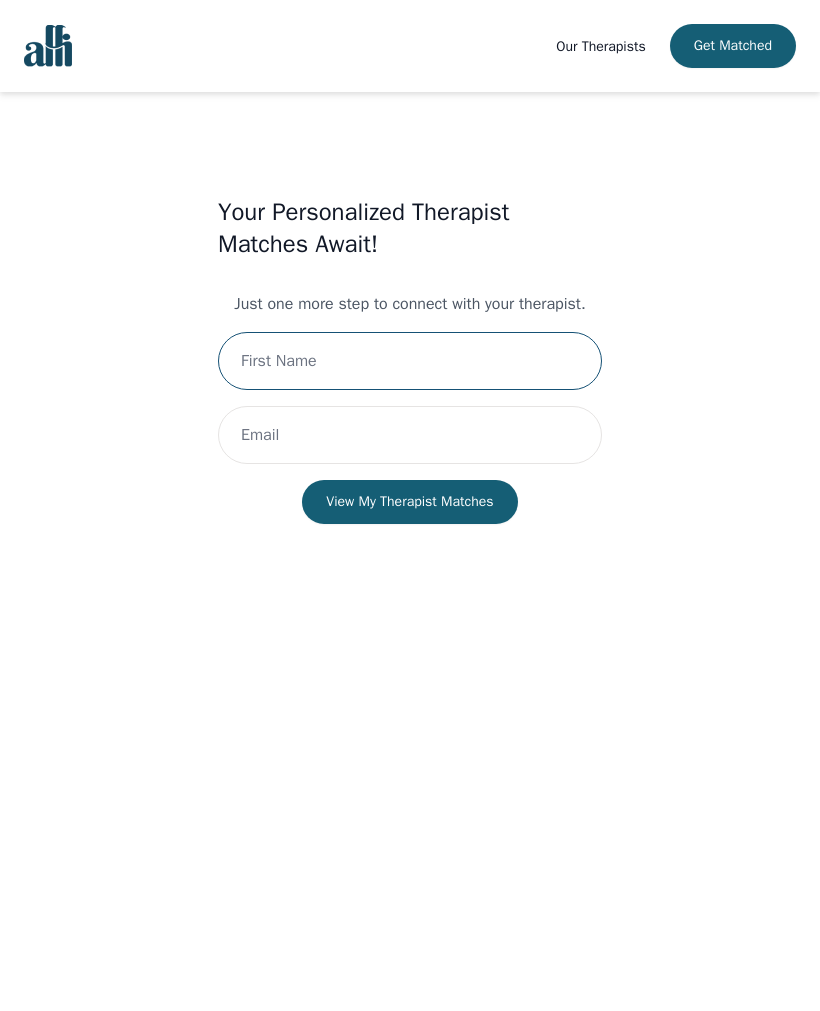 click at bounding box center (410, 361) 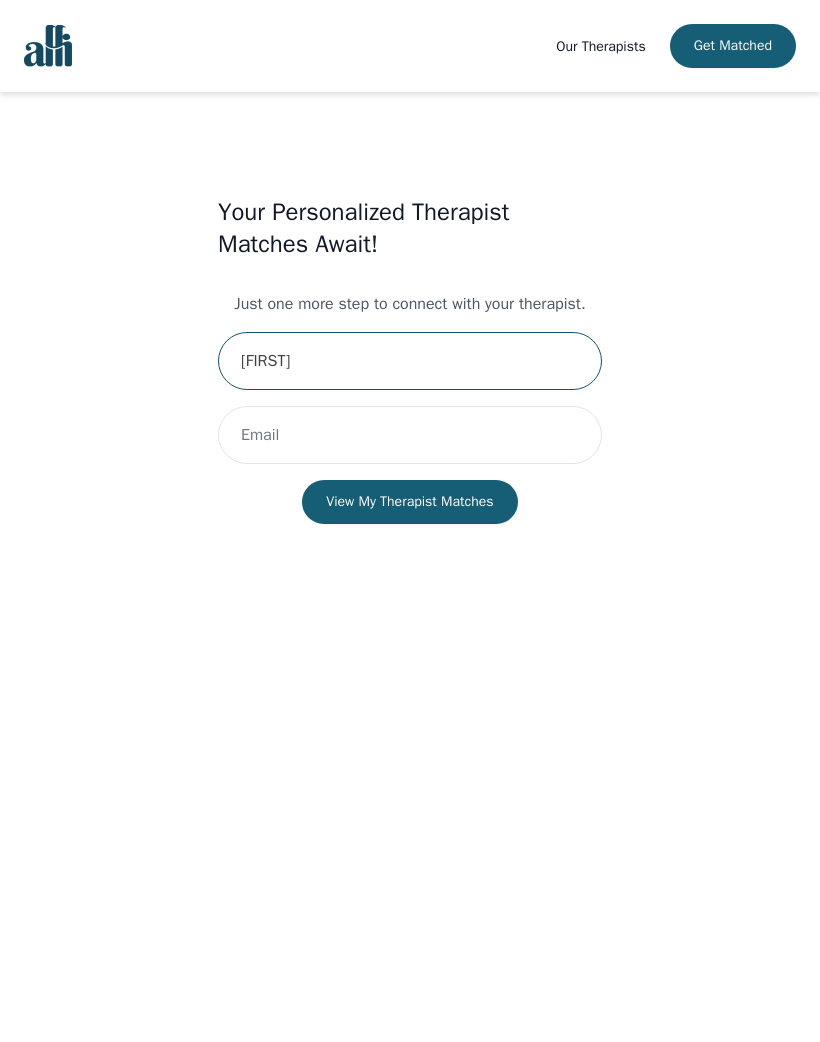 type on "Susan" 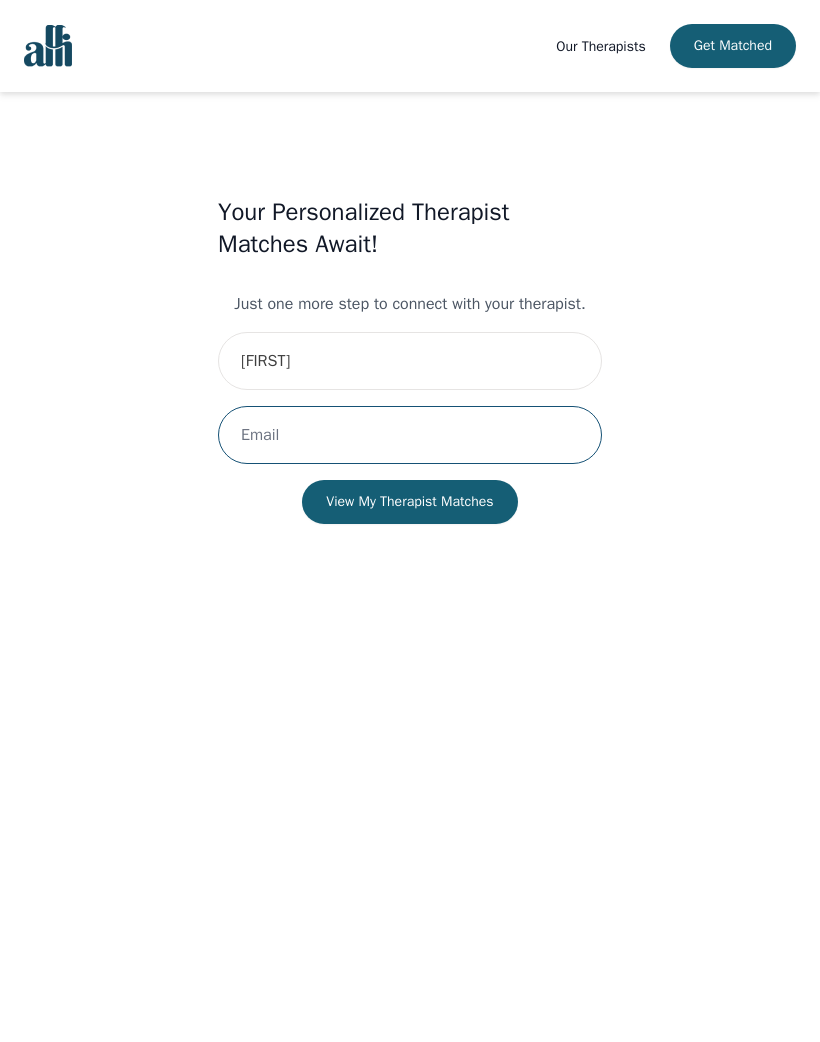 click at bounding box center [410, 435] 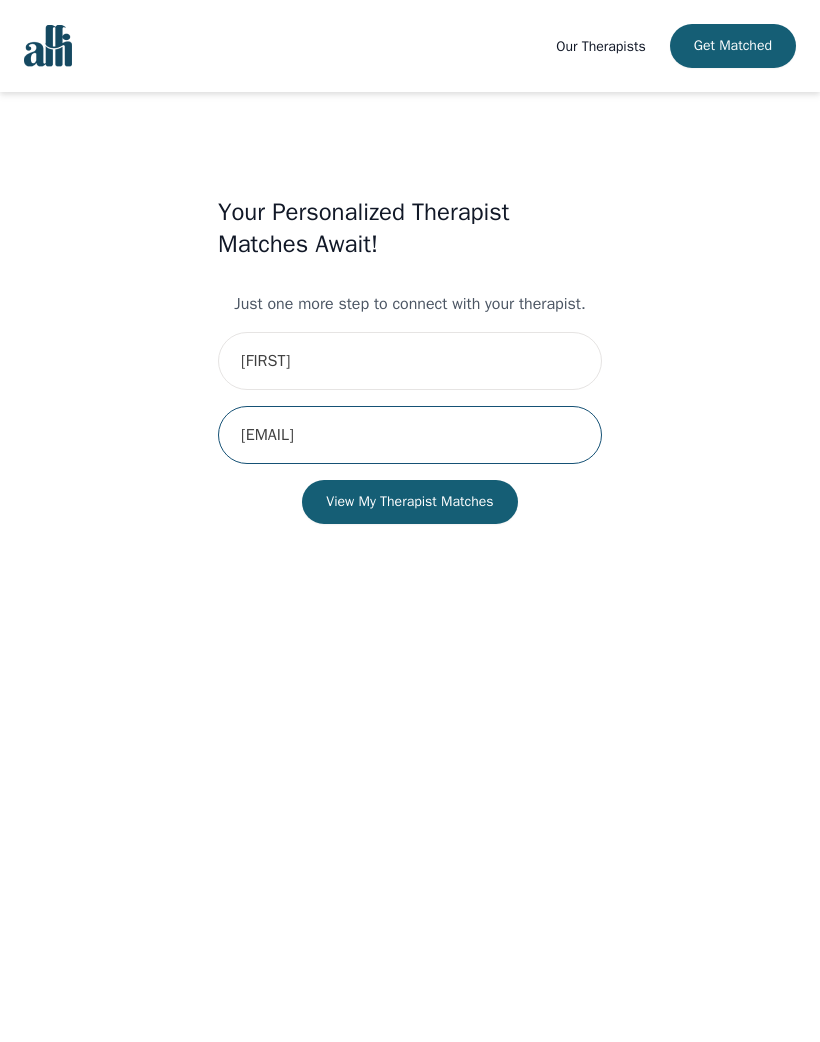 type on "shamrock49@gmail.com" 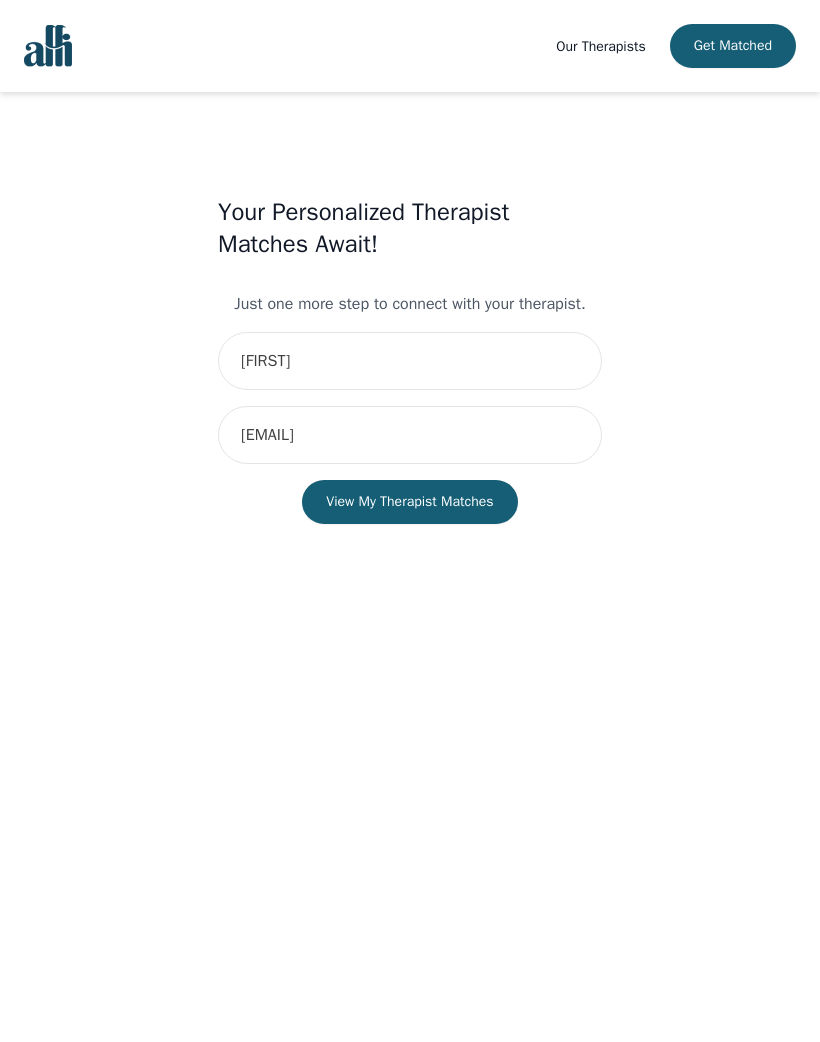 click on "View My Therapist Matches" at bounding box center (409, 502) 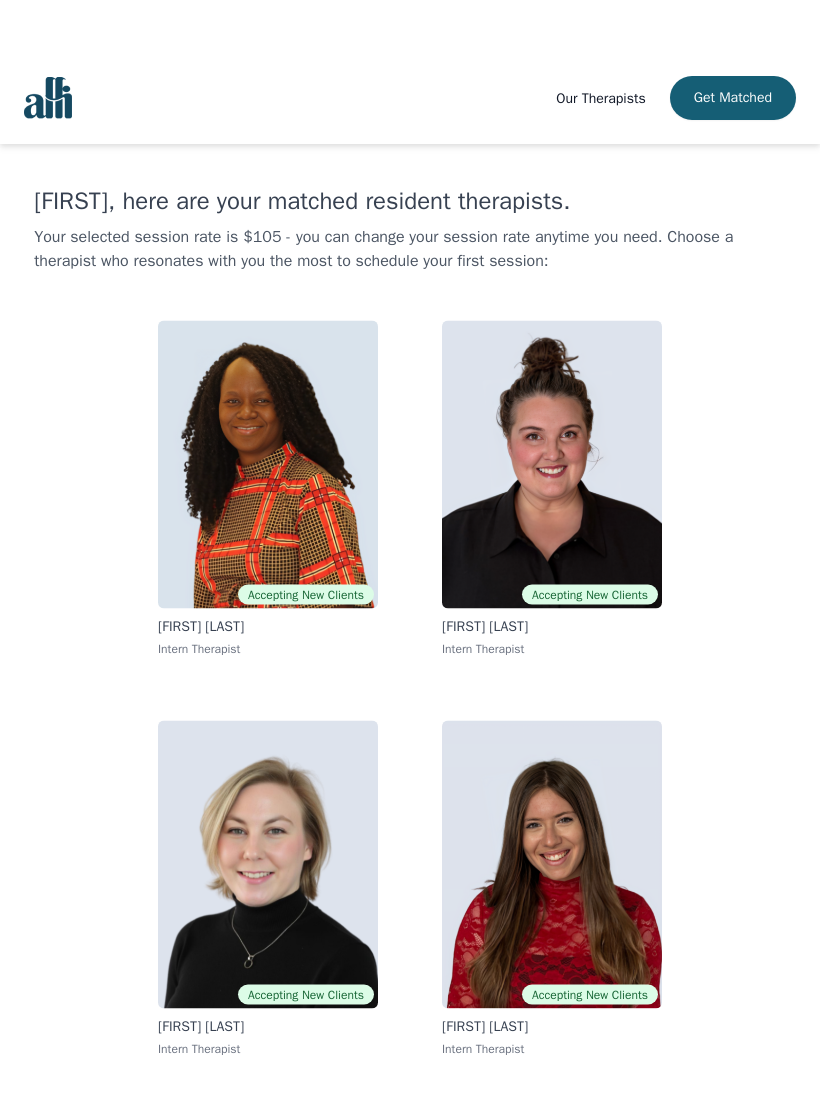 scroll, scrollTop: 0, scrollLeft: 0, axis: both 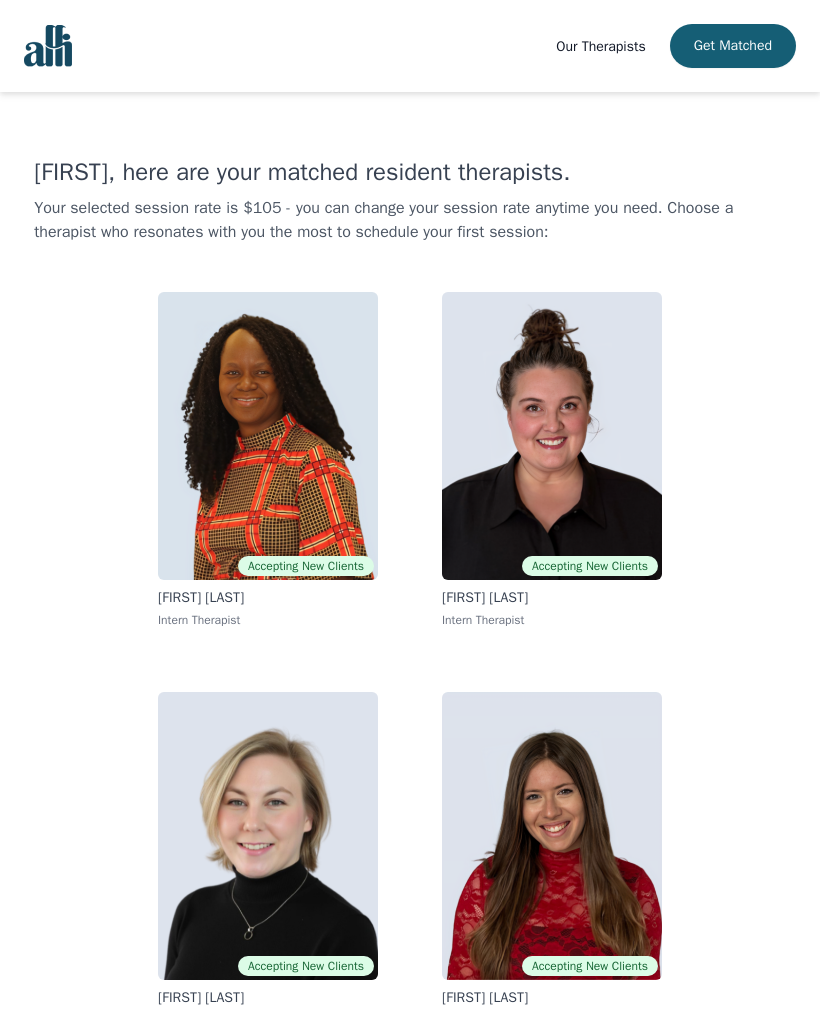 click at bounding box center [268, 436] 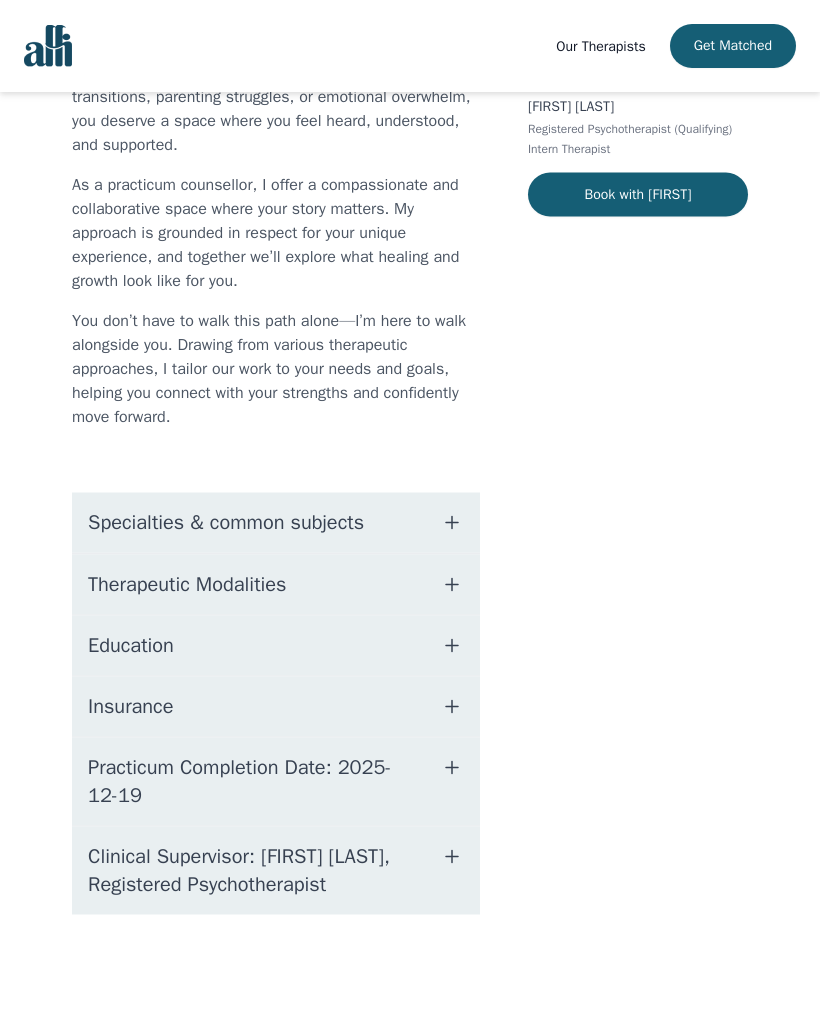 scroll, scrollTop: 367, scrollLeft: 0, axis: vertical 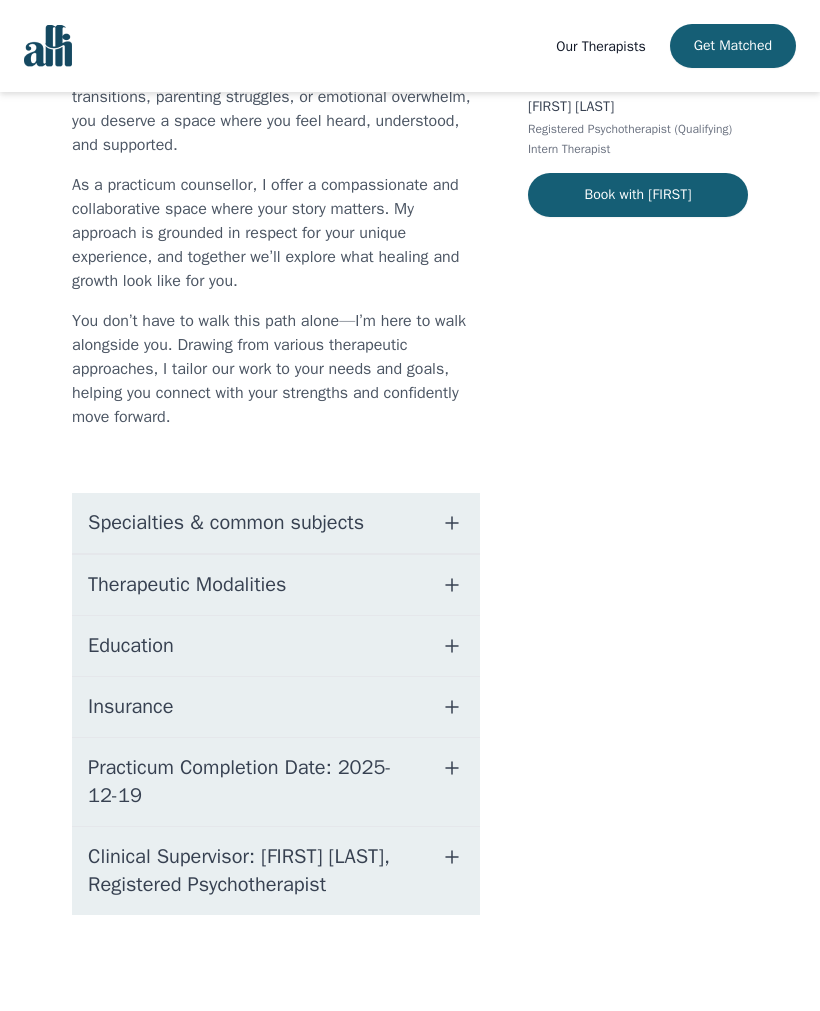 click on "Insurance" at bounding box center (276, 707) 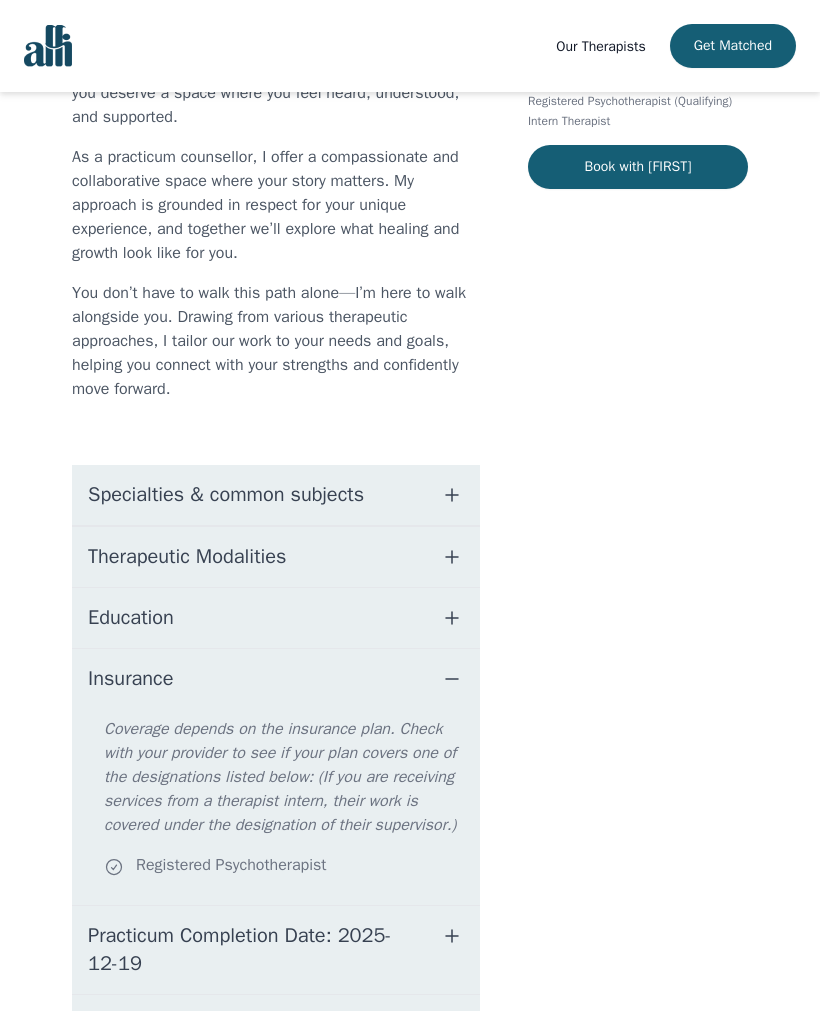 click on "Grace Nyamweya Registered Psychotherapist (Qualifying) Intern Therapist Book with Grace" at bounding box center (638, 452) 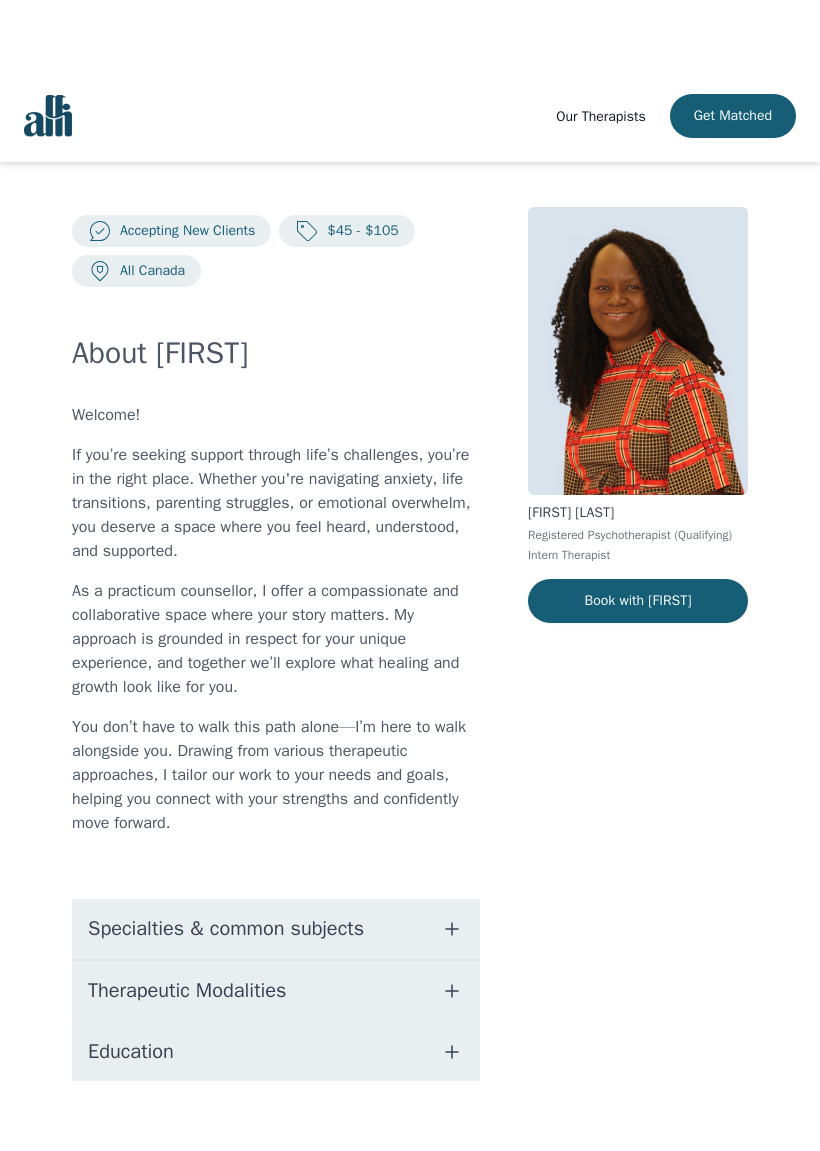 scroll, scrollTop: 0, scrollLeft: 0, axis: both 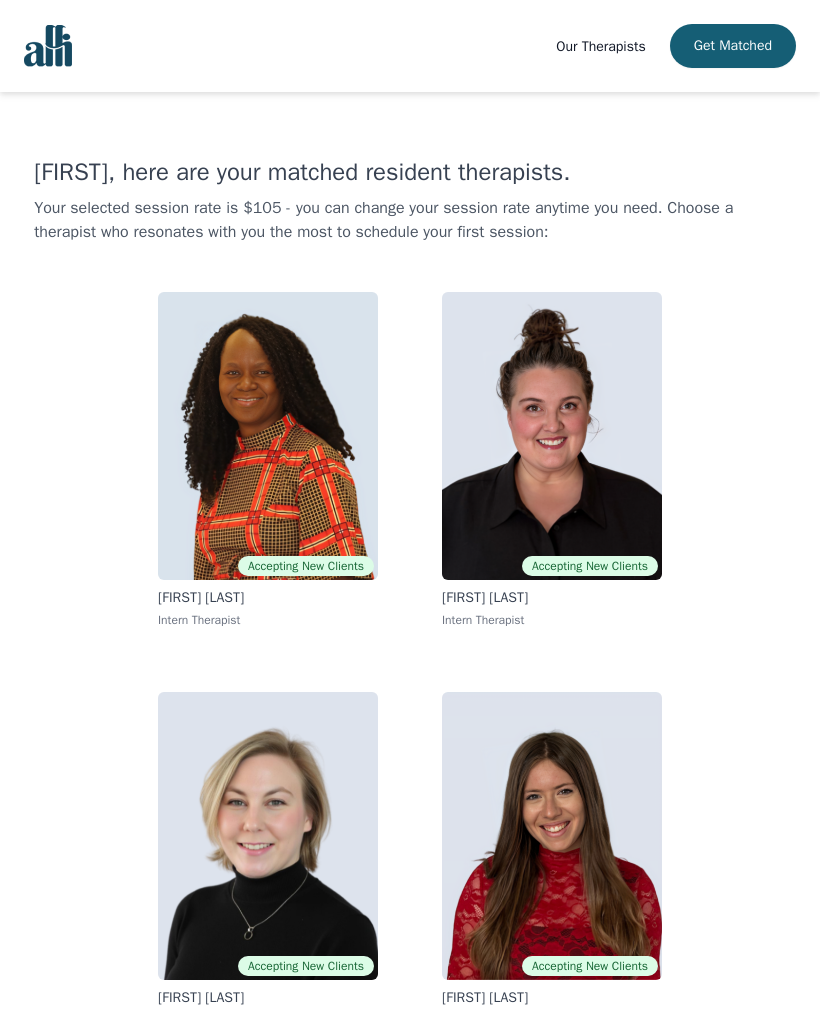 click at bounding box center (552, 436) 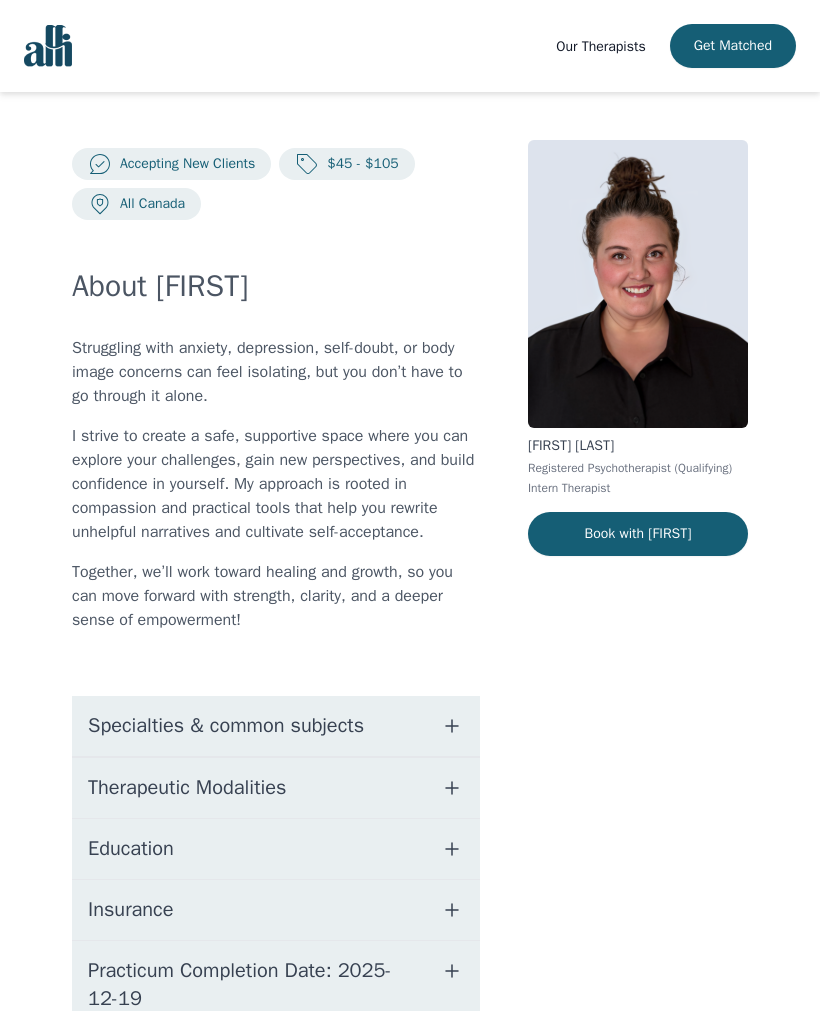 click on "Specialties & common subjects" at bounding box center [276, 726] 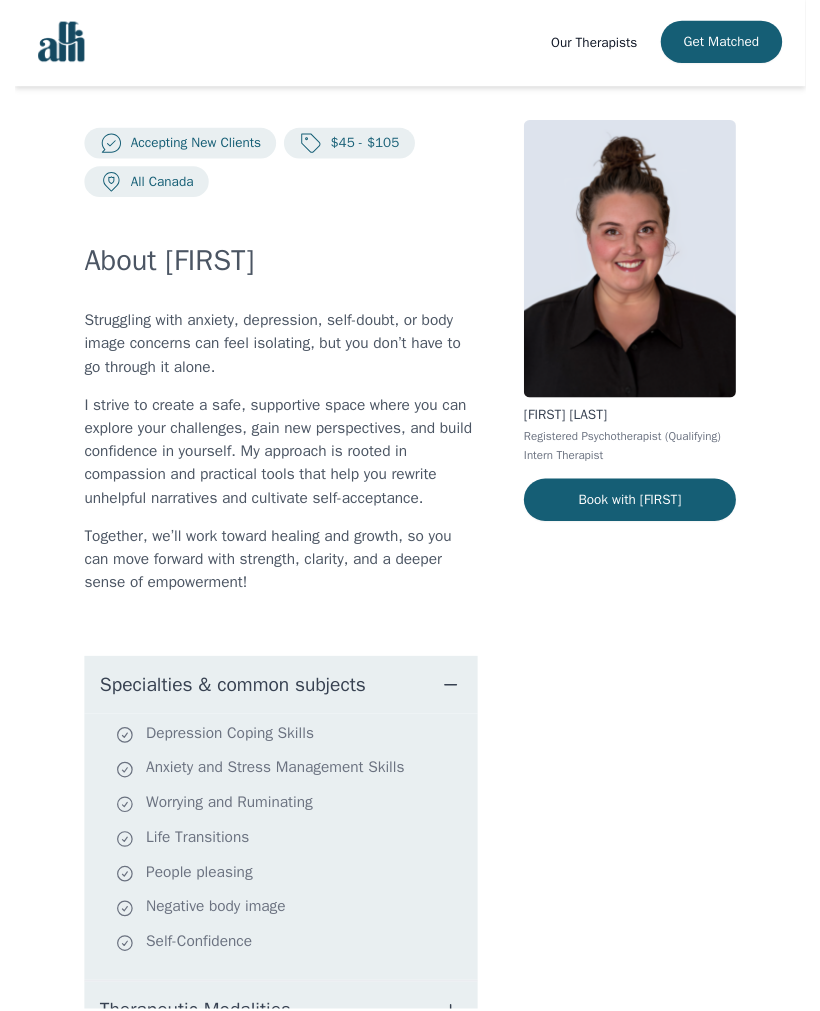 scroll, scrollTop: 0, scrollLeft: 0, axis: both 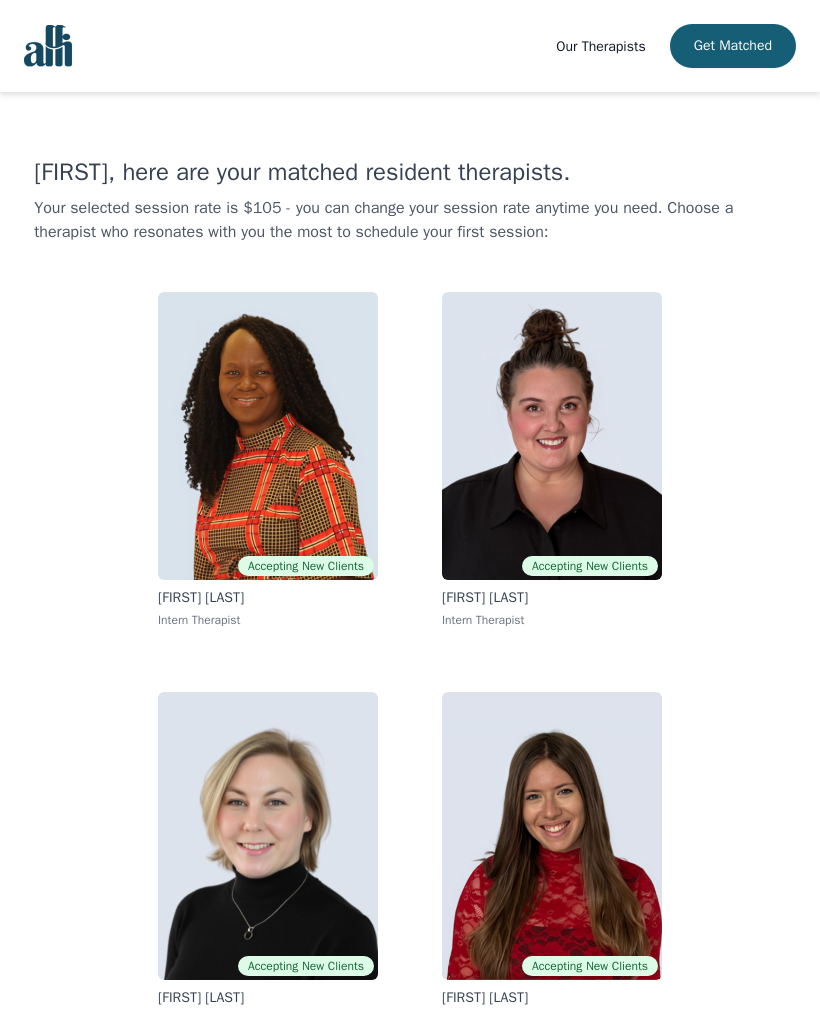 click at bounding box center (268, 836) 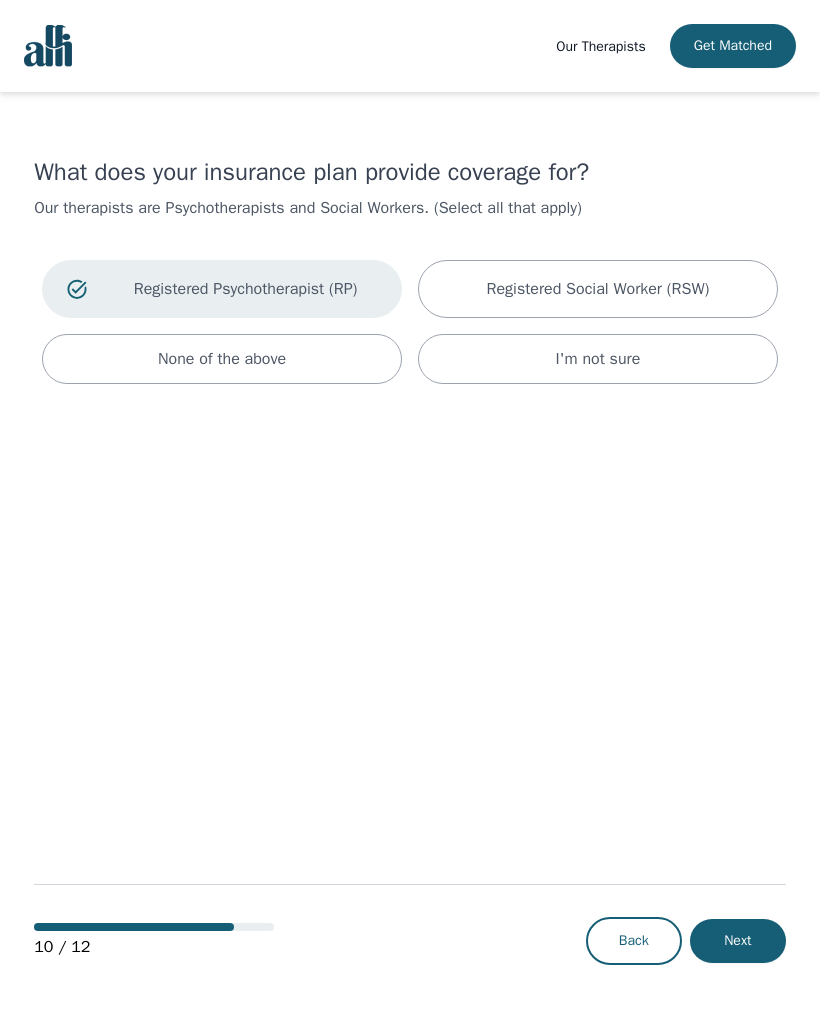 click on "Registered Social Worker (RSW)" at bounding box center [598, 289] 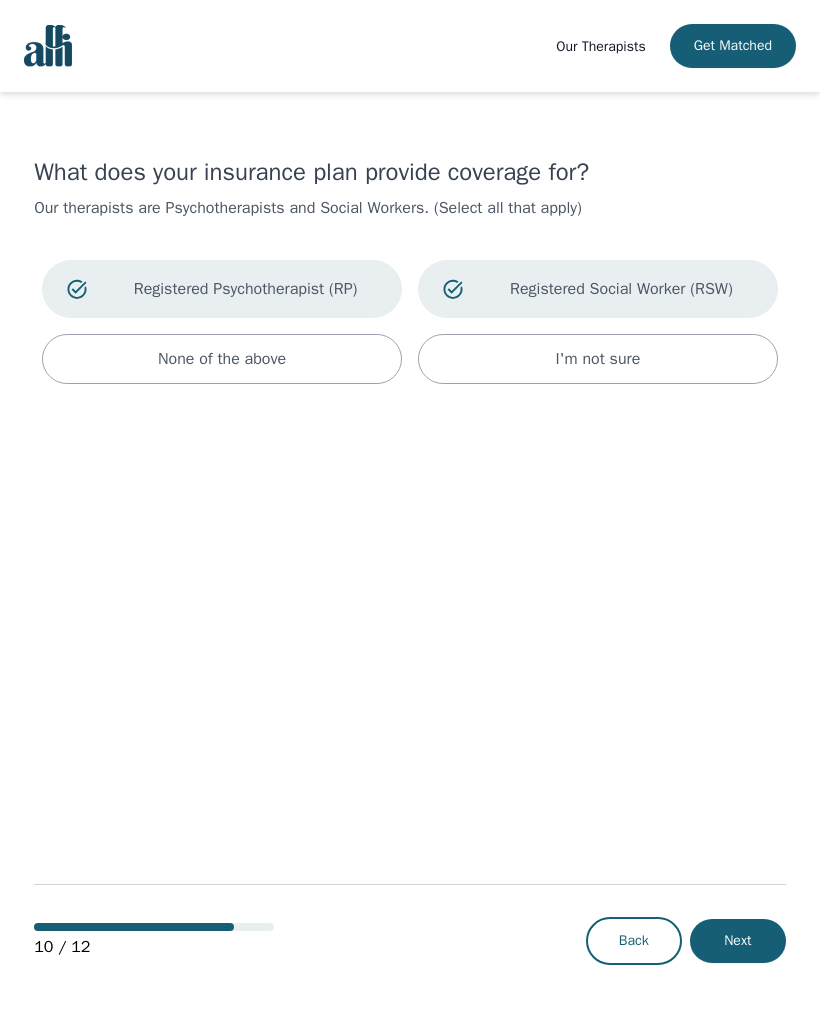 click on "Next" at bounding box center [738, 941] 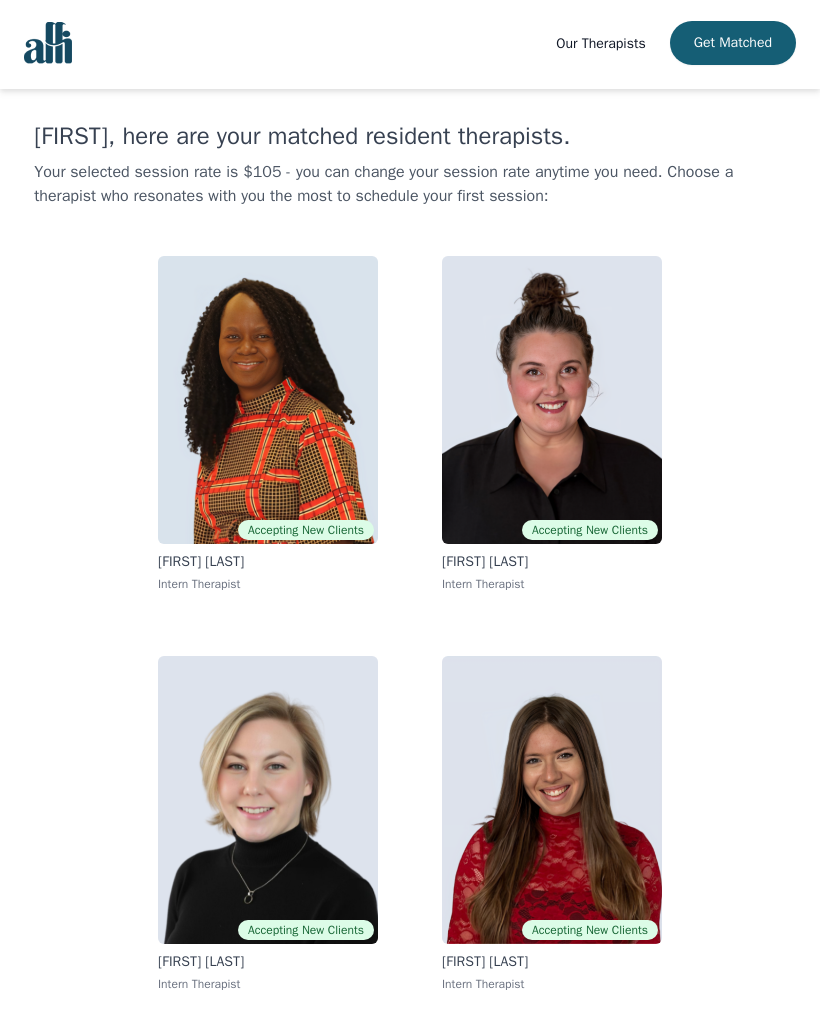scroll, scrollTop: 0, scrollLeft: 0, axis: both 